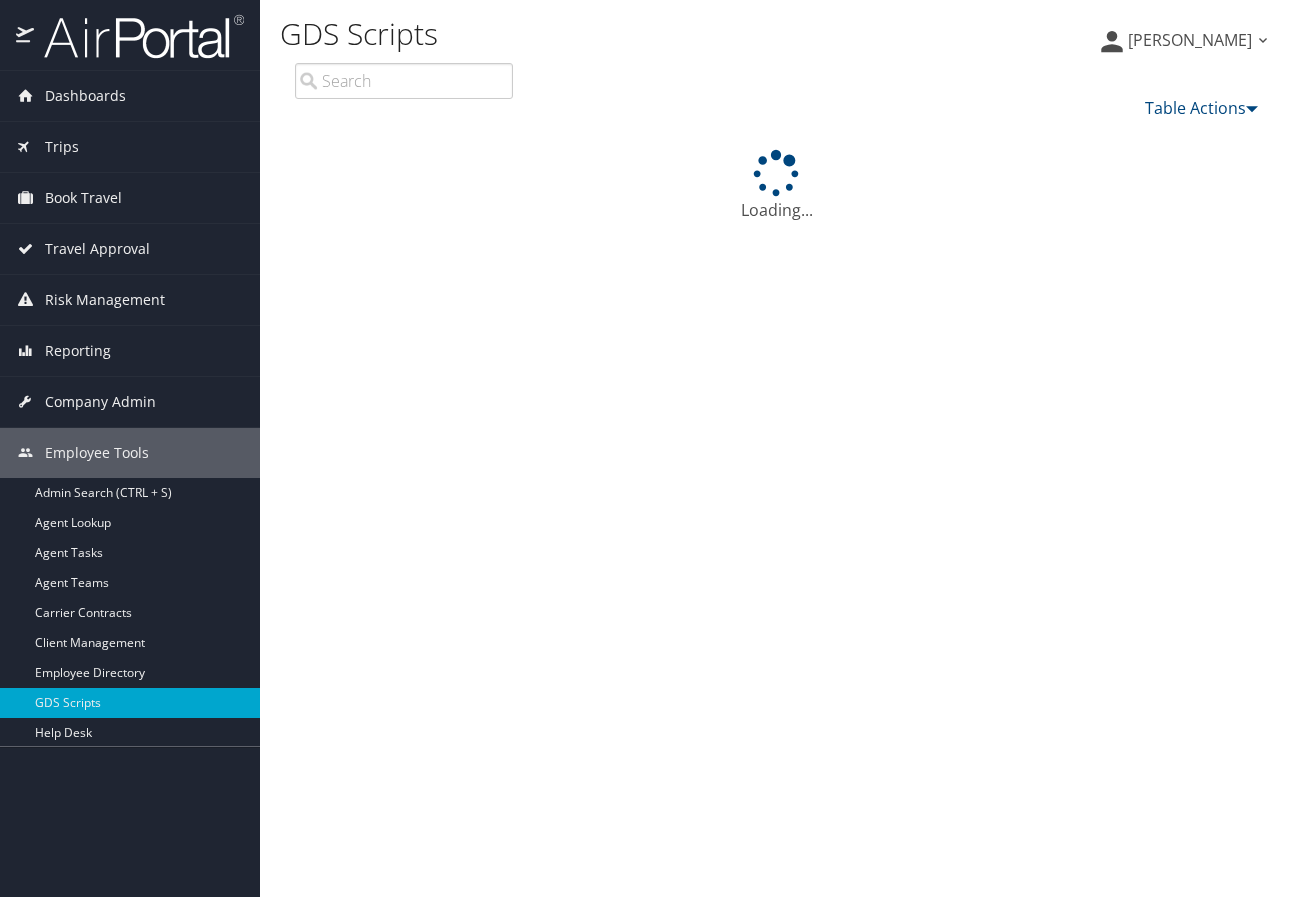 scroll, scrollTop: 0, scrollLeft: 0, axis: both 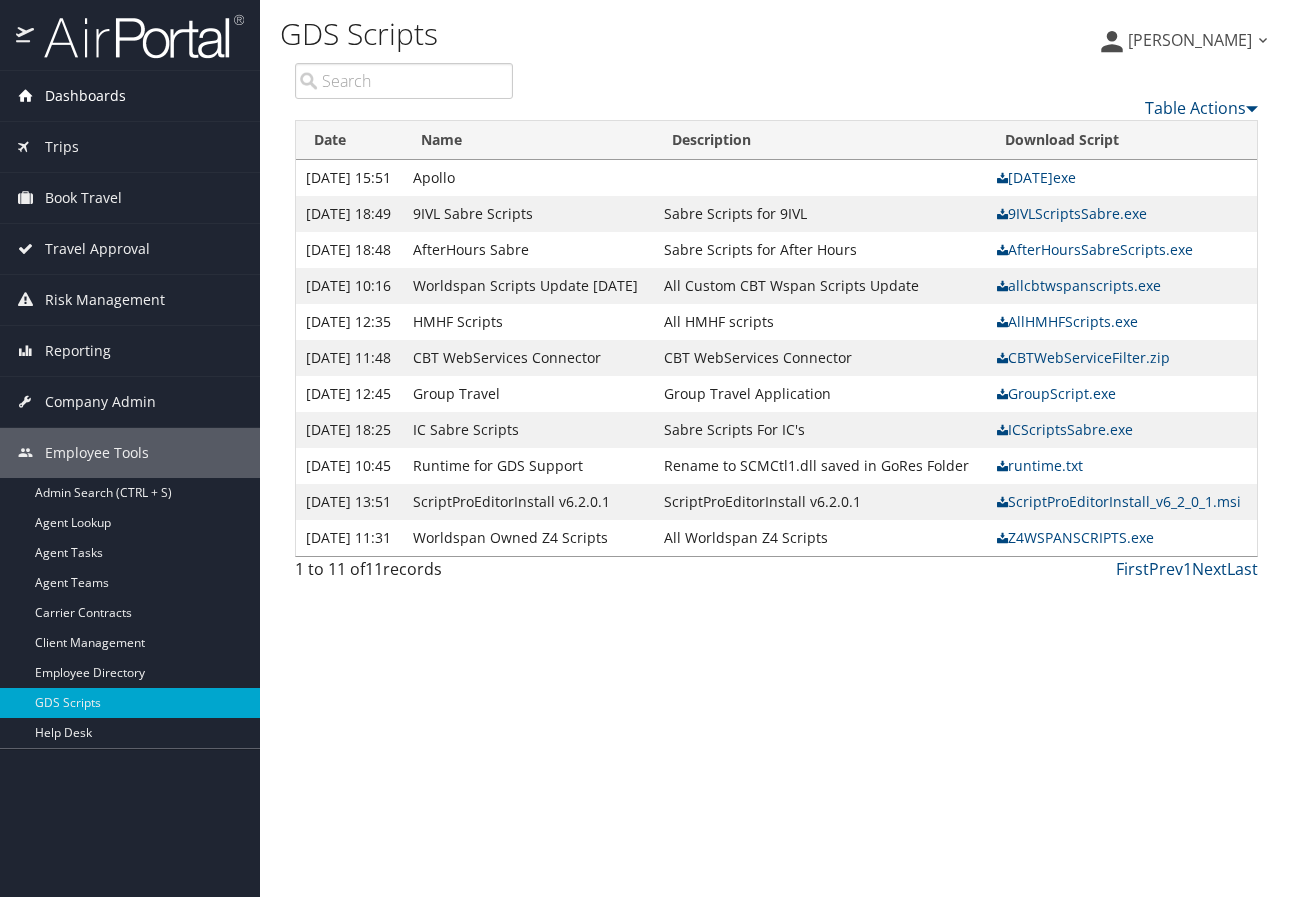click on "Dashboards" at bounding box center (85, 96) 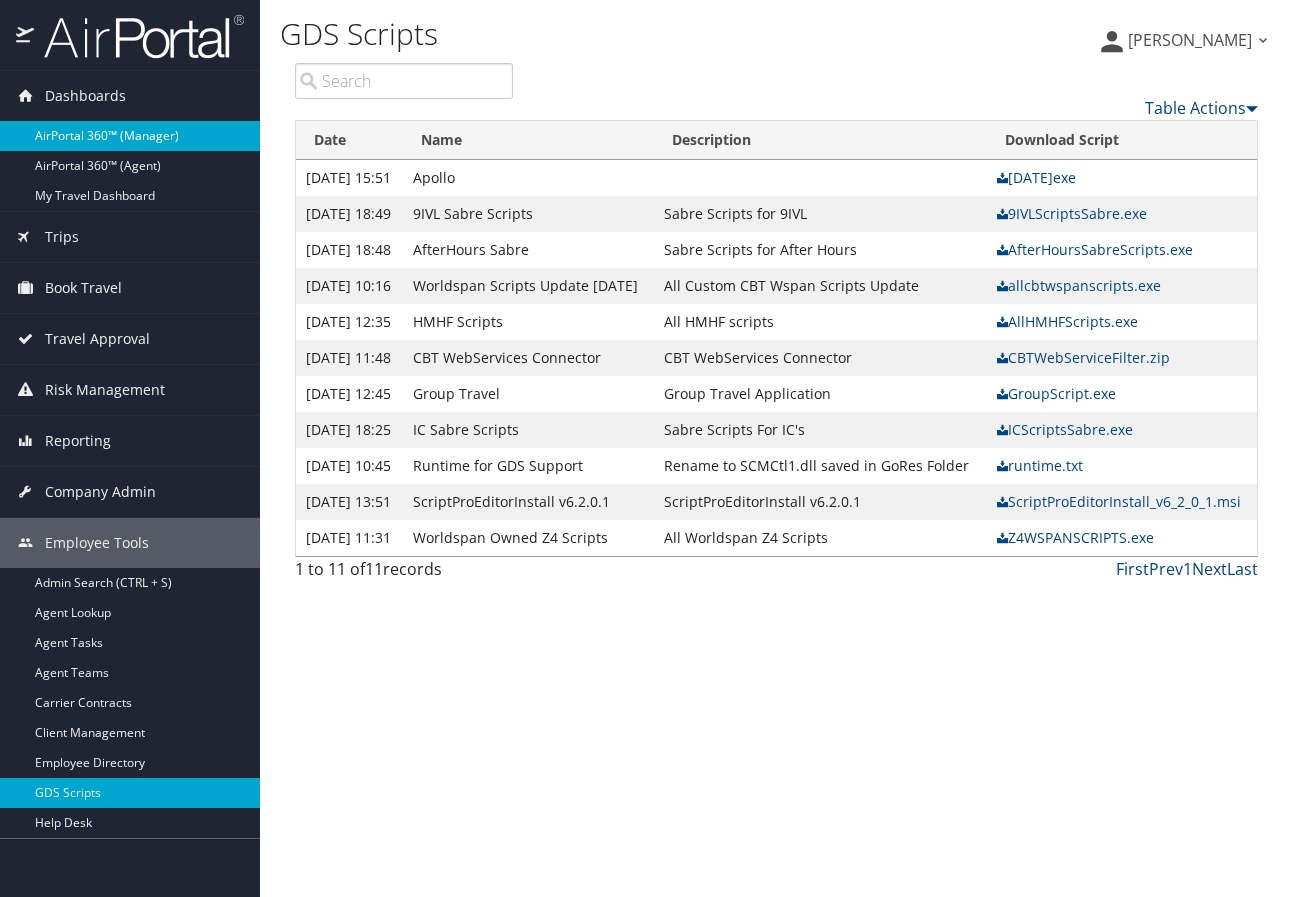 click on "AirPortal 360™ (Manager)" at bounding box center [130, 136] 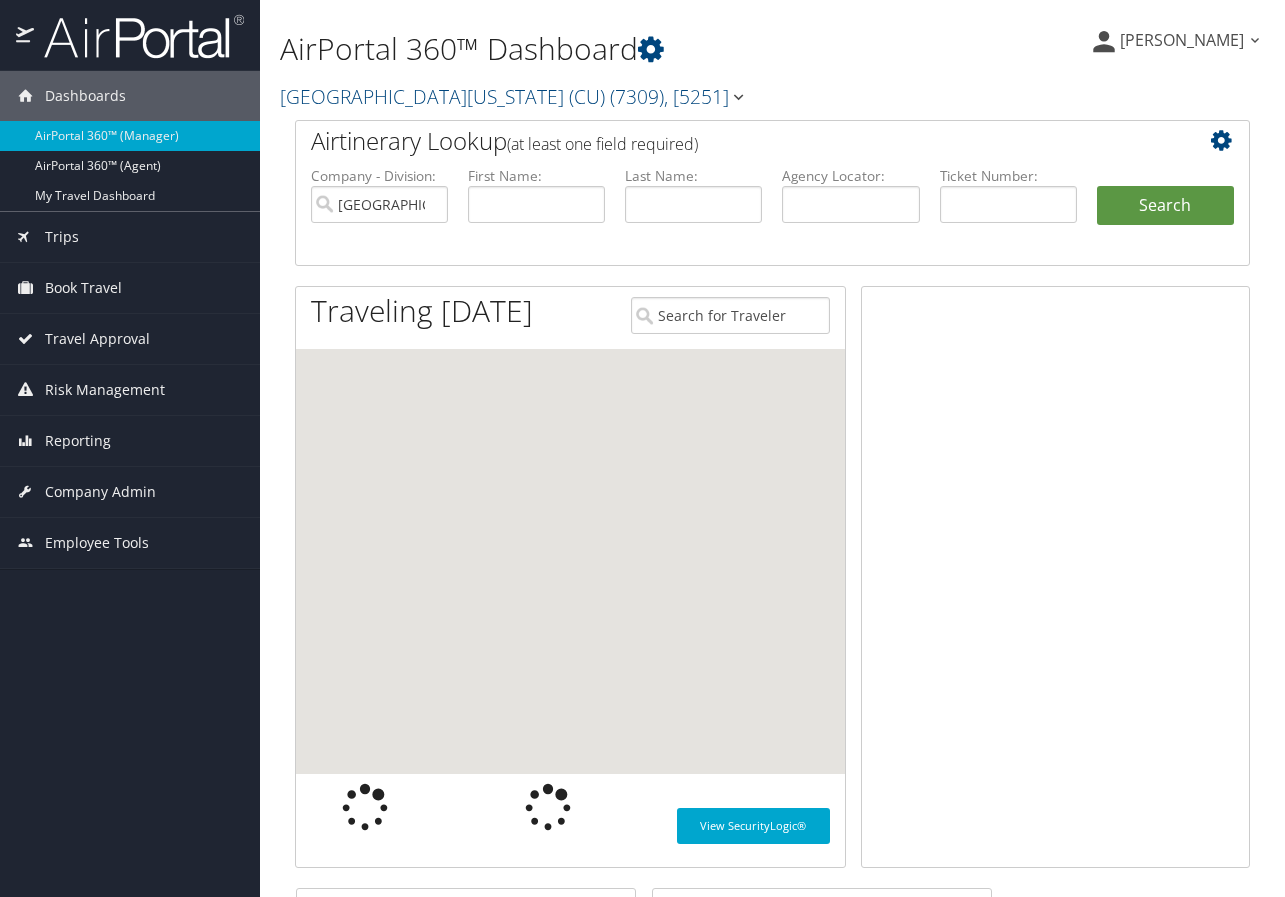 scroll, scrollTop: 0, scrollLeft: 0, axis: both 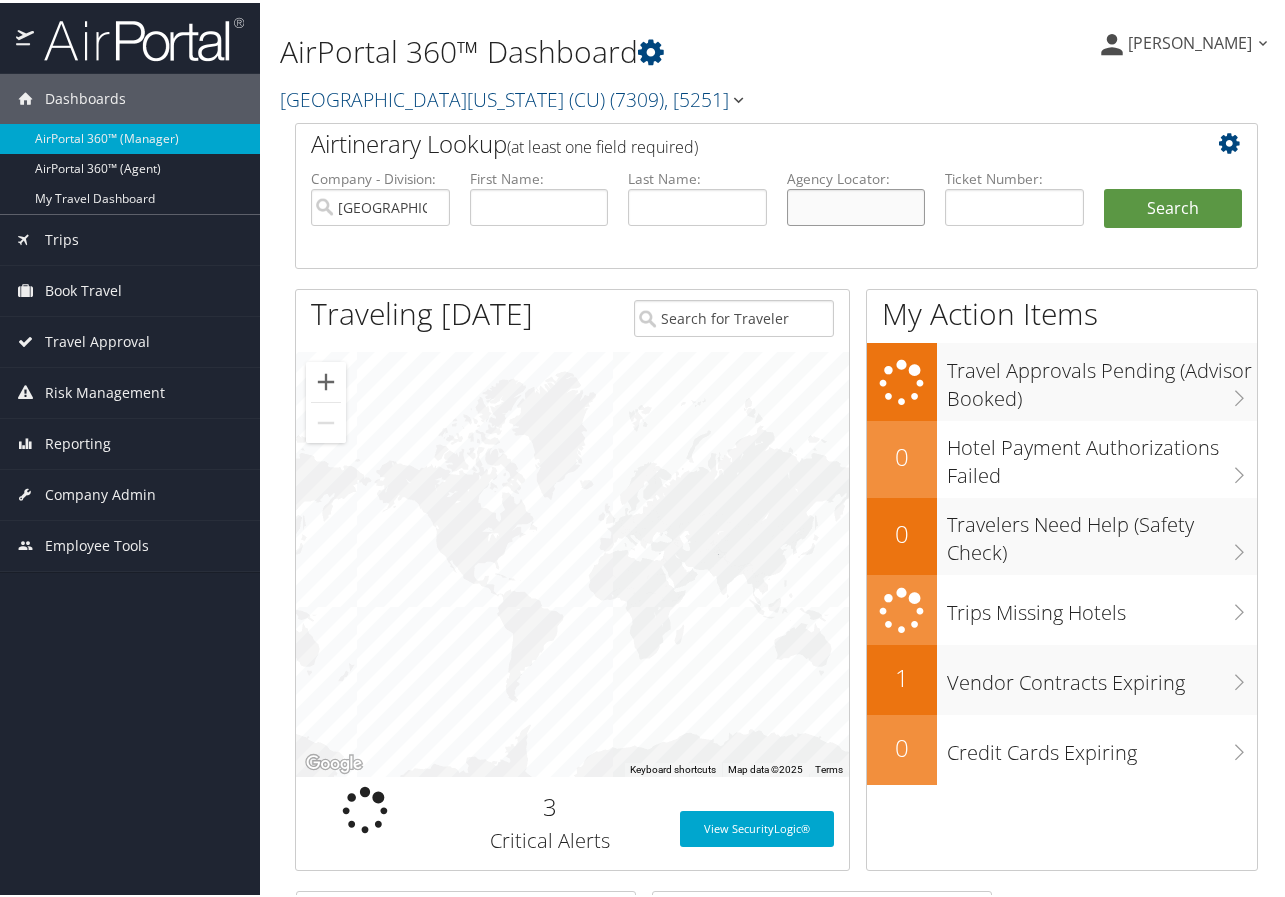 click at bounding box center [856, 204] 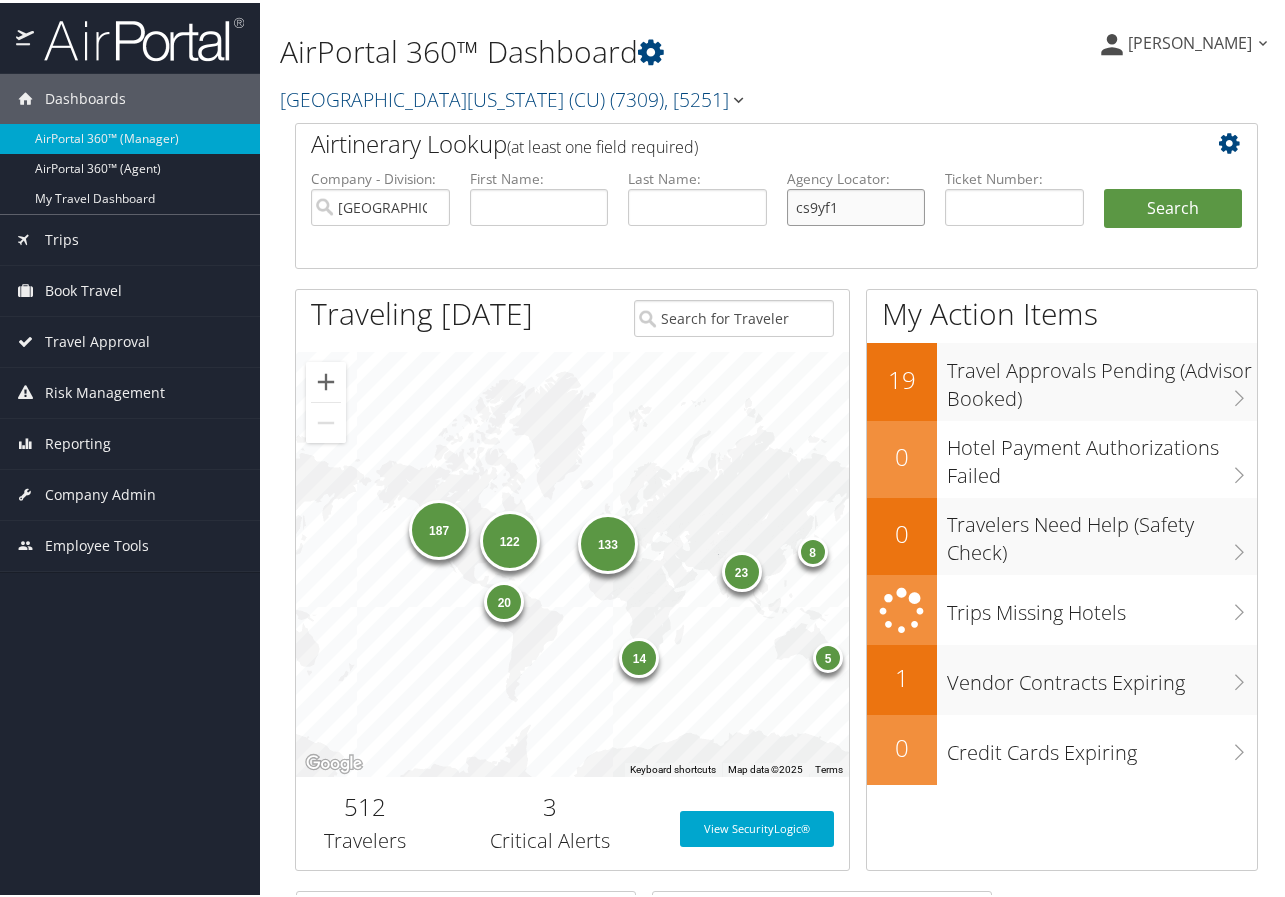 type on "cs9yf1" 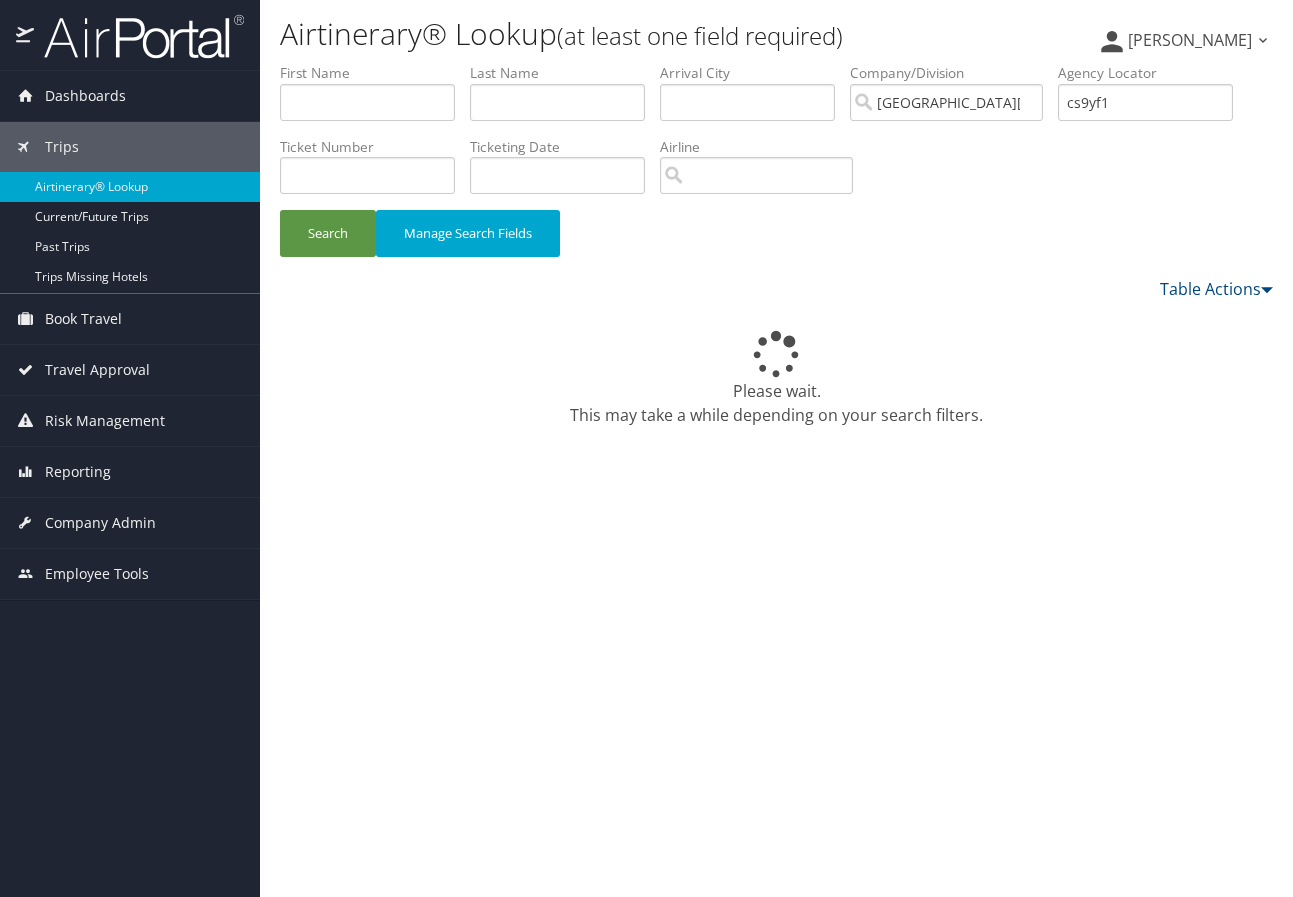 scroll, scrollTop: 0, scrollLeft: 0, axis: both 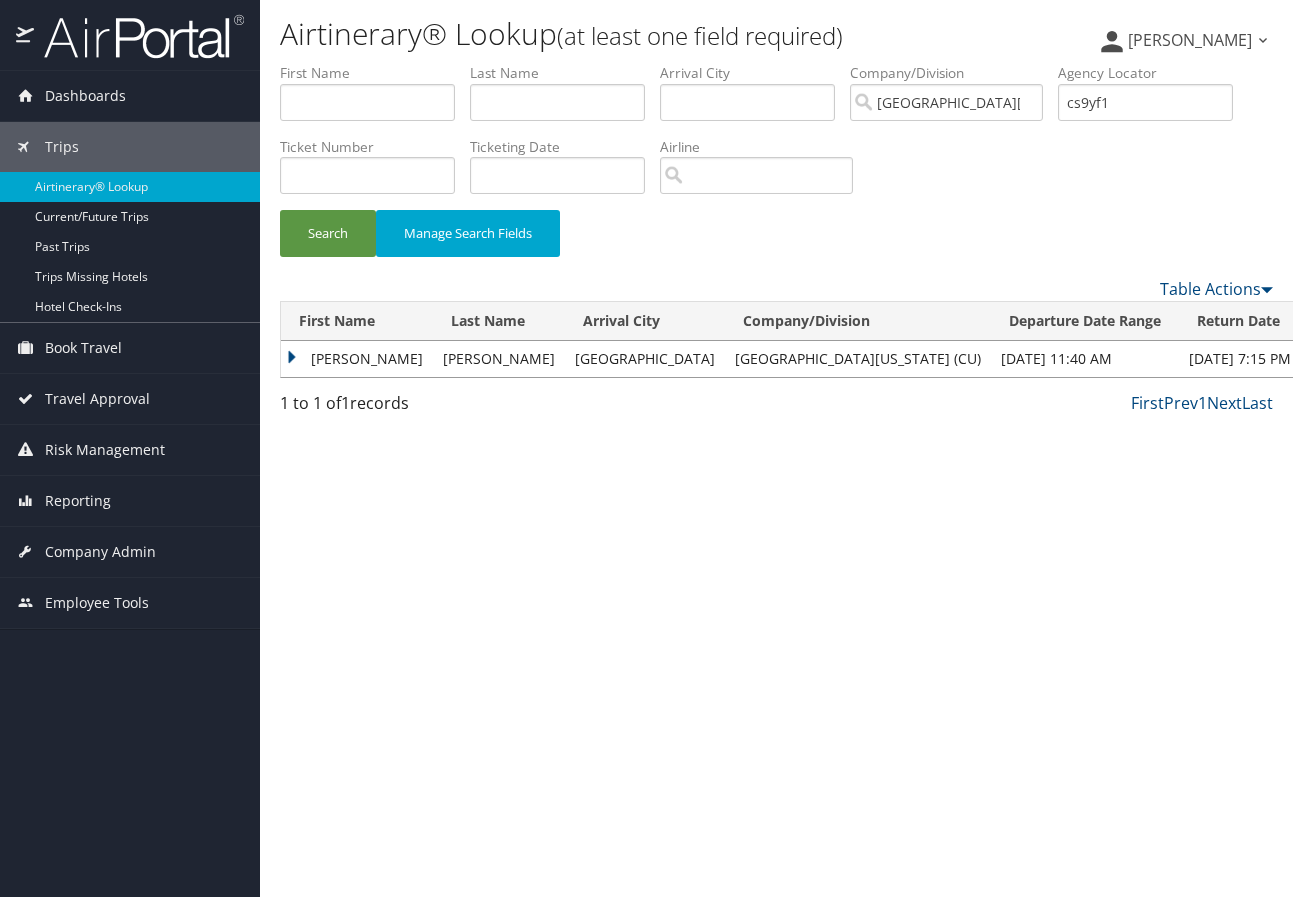 click on "MEGAN" at bounding box center [357, 359] 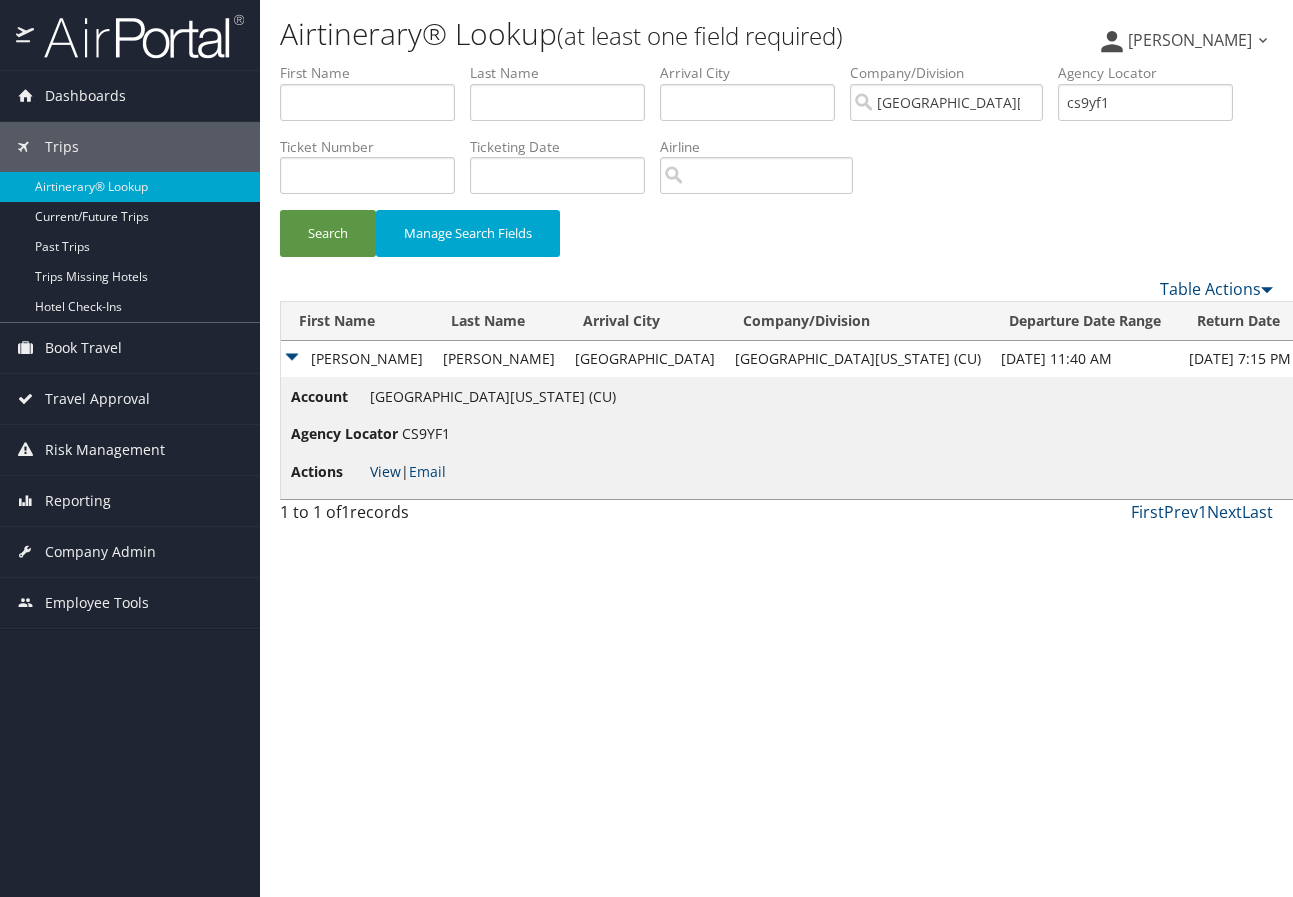 click on "View" at bounding box center (385, 471) 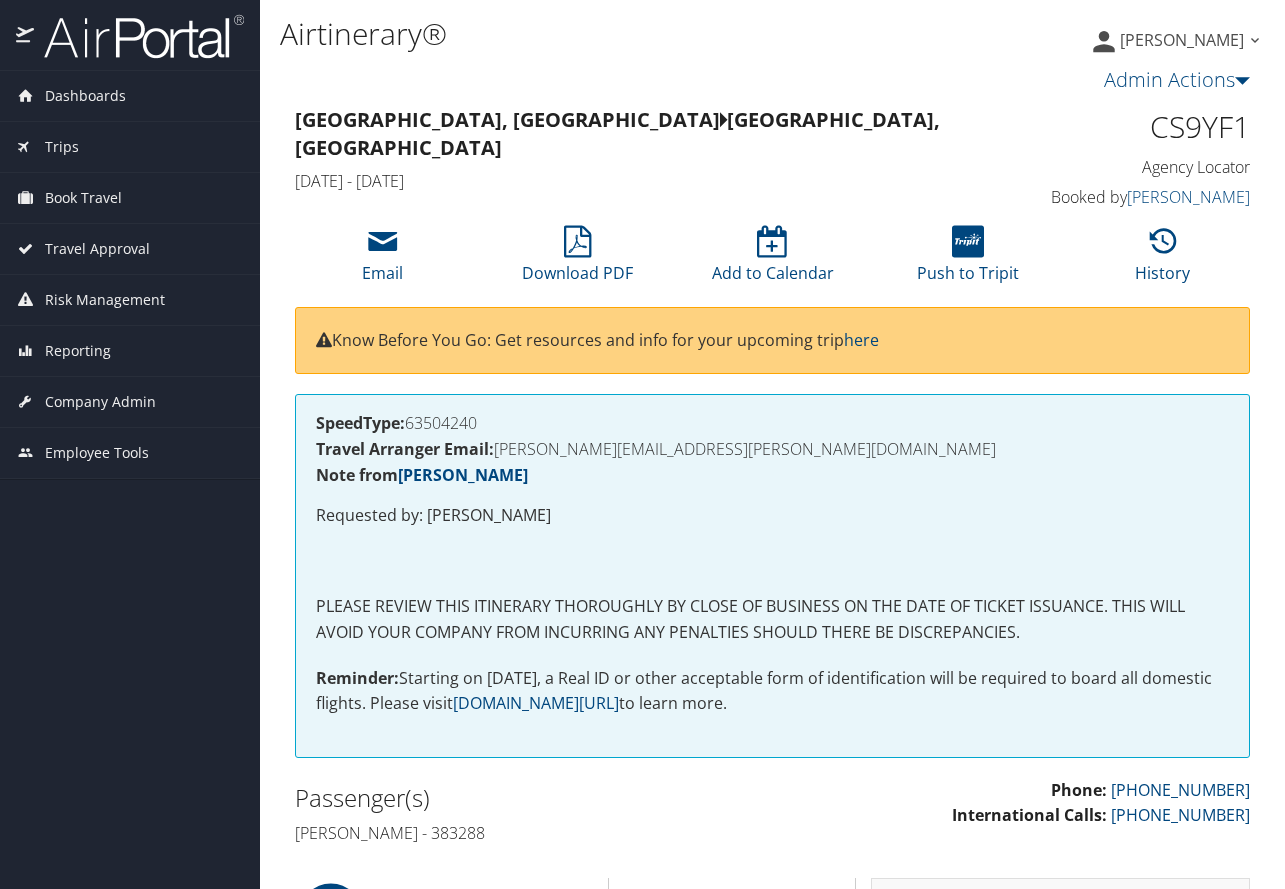 scroll, scrollTop: 0, scrollLeft: 0, axis: both 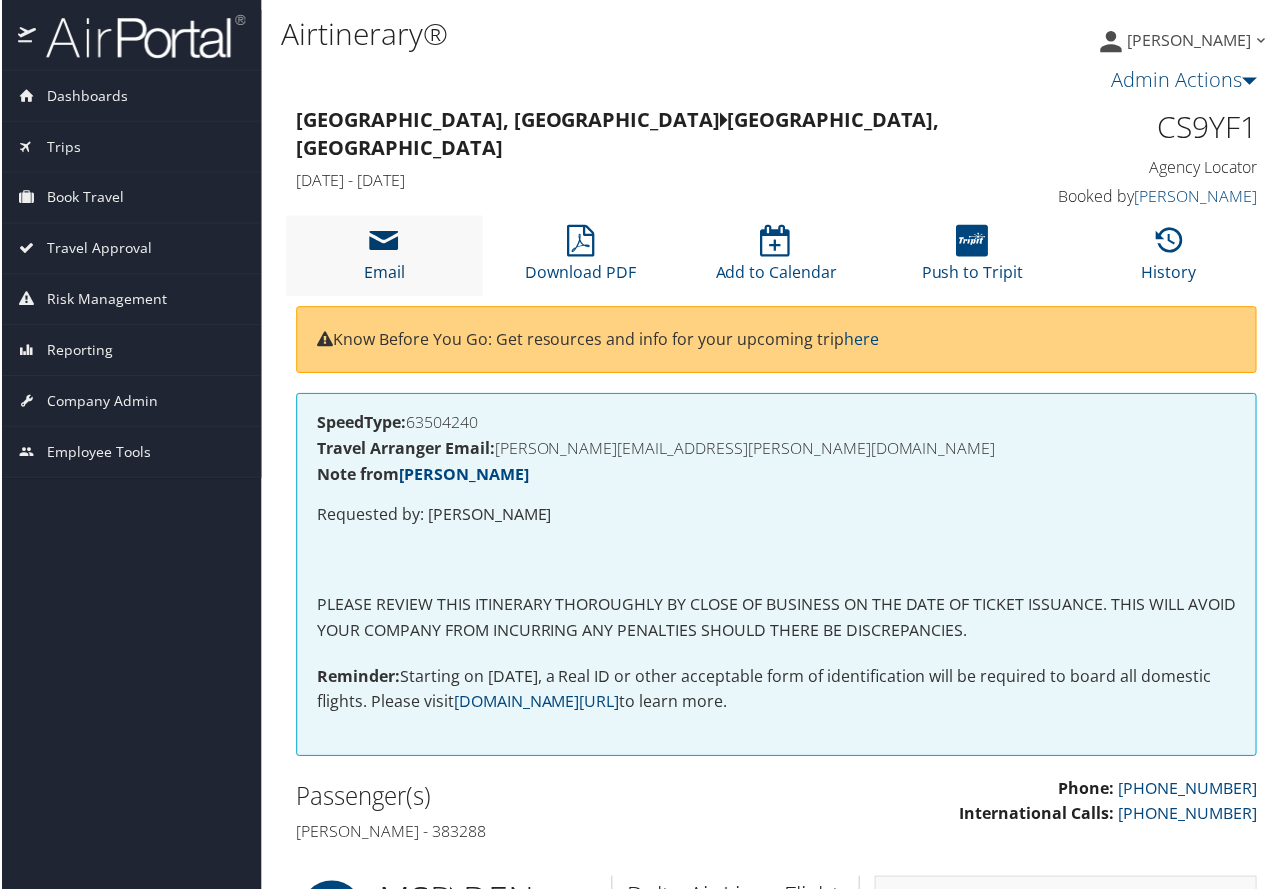 click at bounding box center [383, 242] 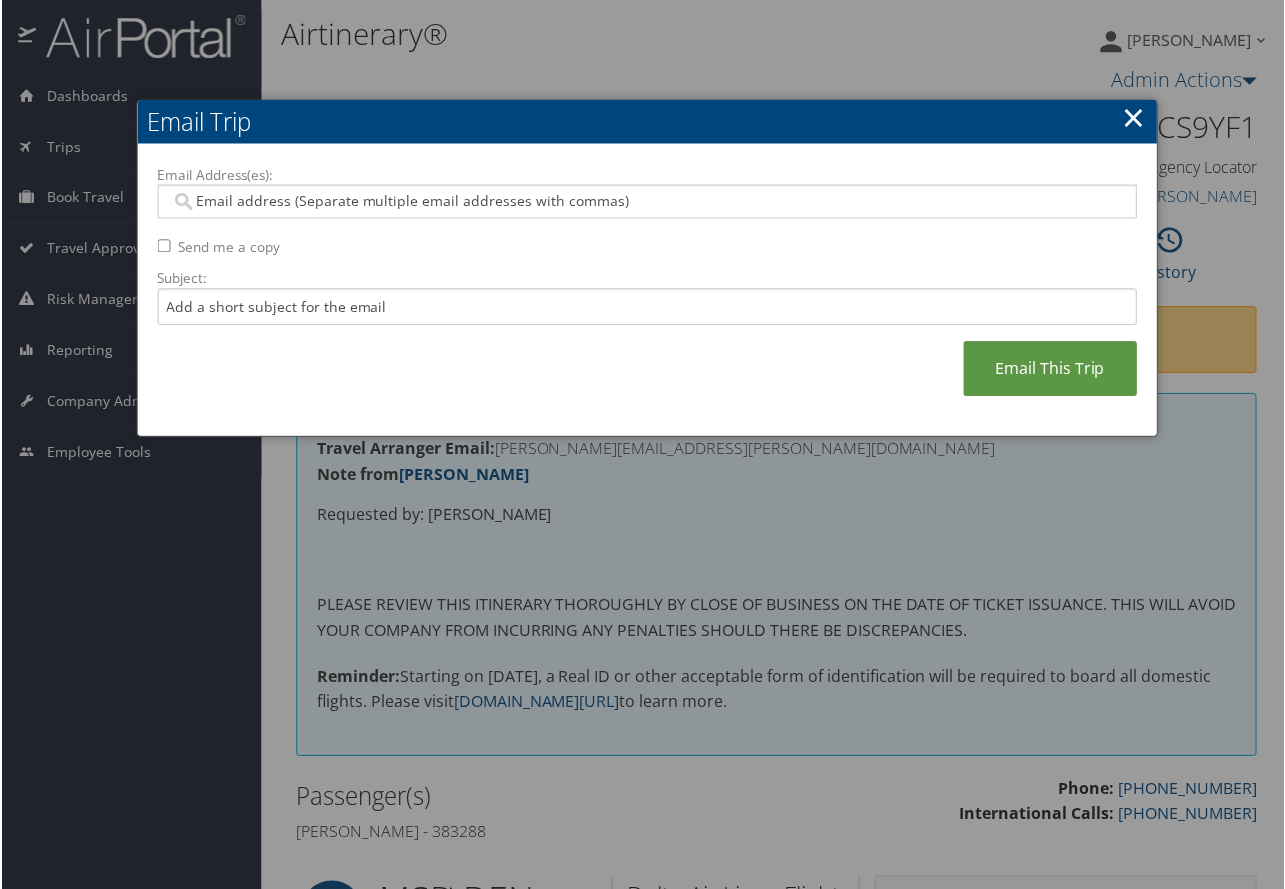 paste on "[PERSON_NAME][EMAIL_ADDRESS][DOMAIN_NAME]" 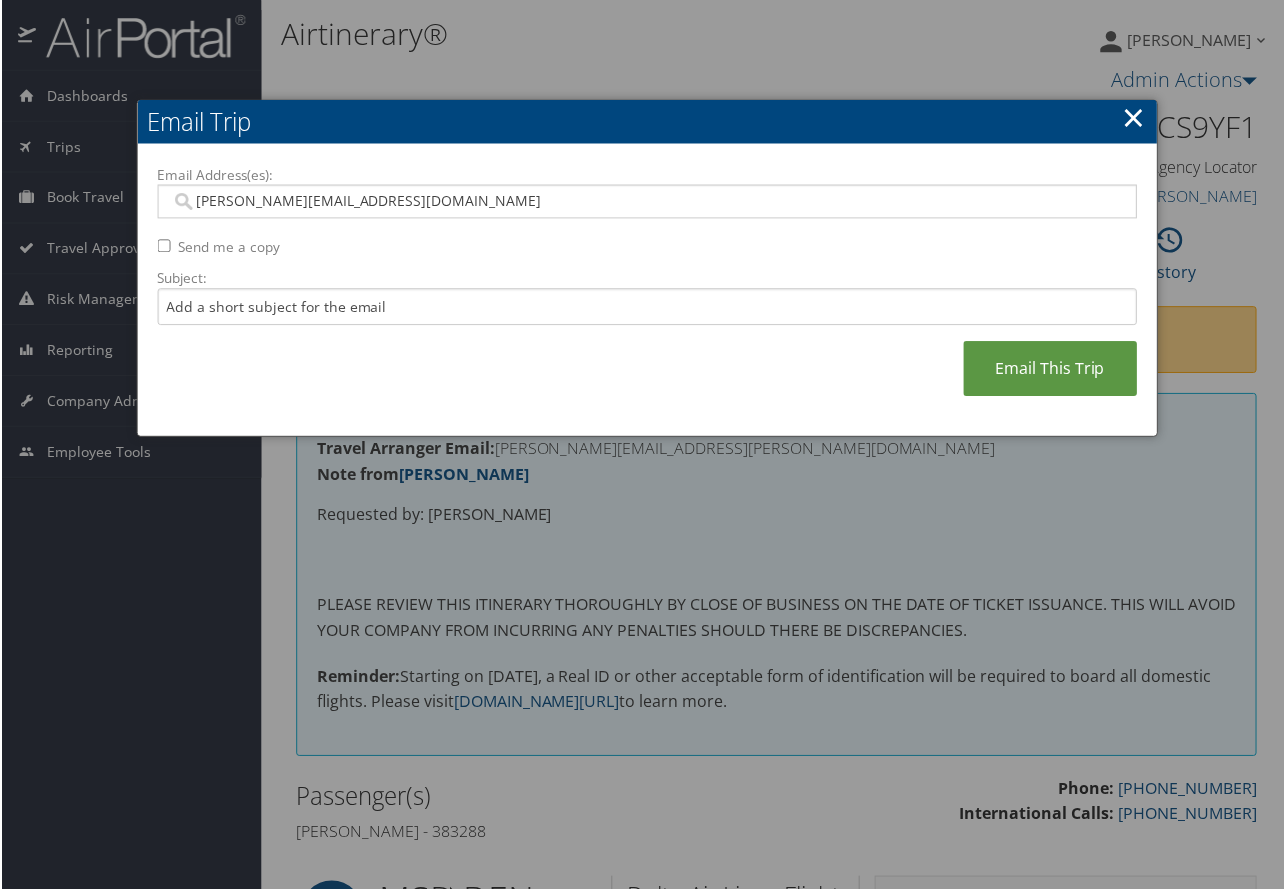 type on "[PERSON_NAME][EMAIL_ADDRESS][DOMAIN_NAME]" 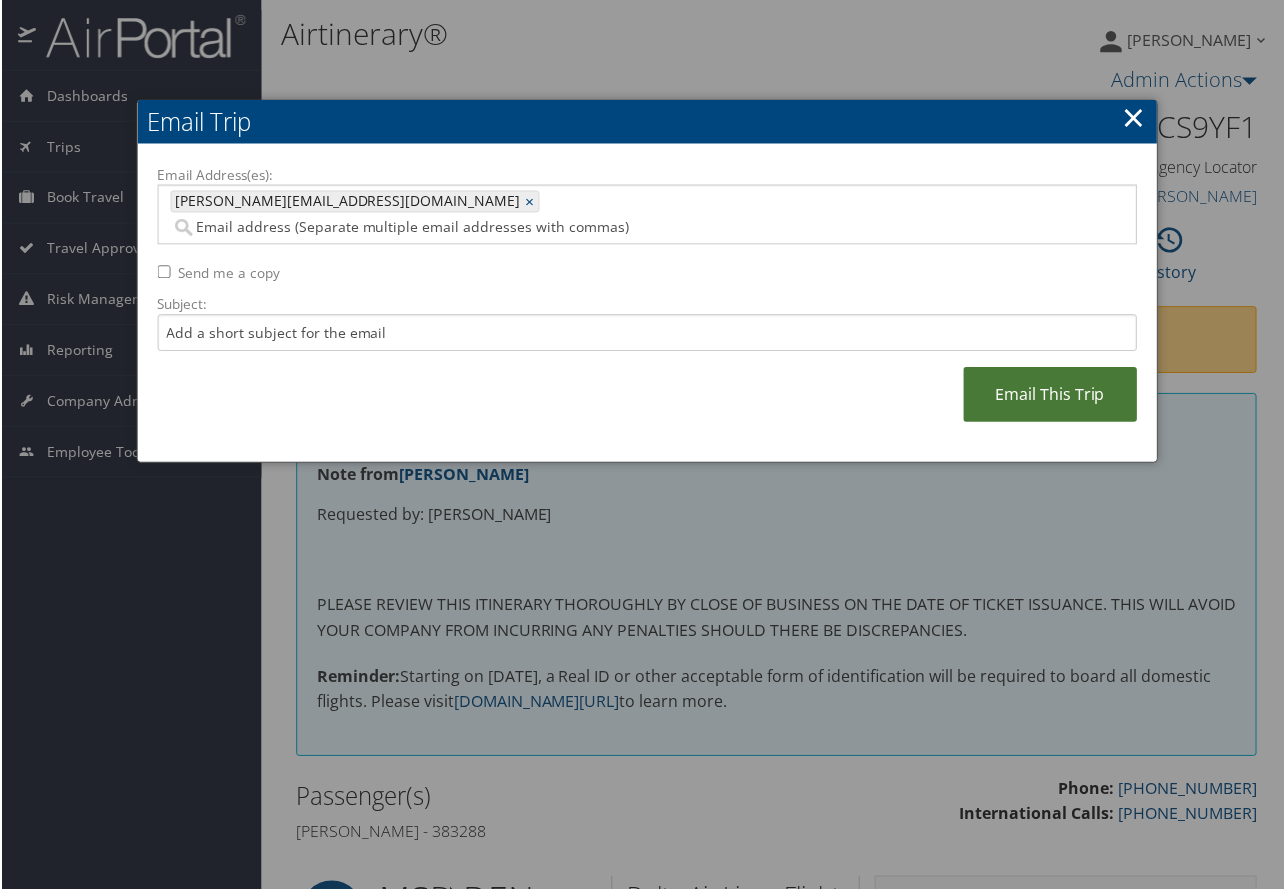 click on "Email This Trip" at bounding box center [1051, 395] 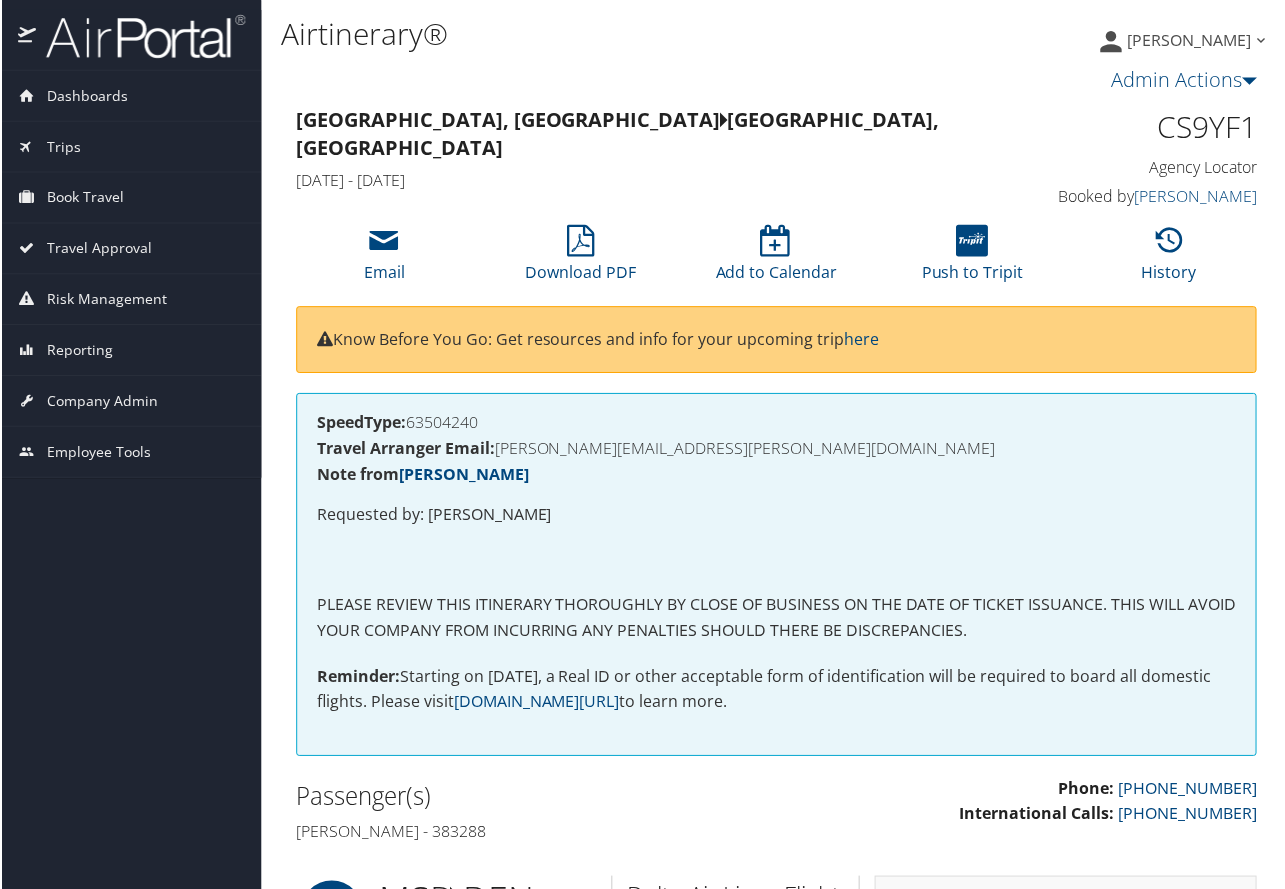 click on "Airtinerary®
[PERSON_NAME]
[PERSON_NAME]
My Settings
Travel Agency Contacts
Log Consulting Time
View Travel Profile" at bounding box center (776, 1402) 